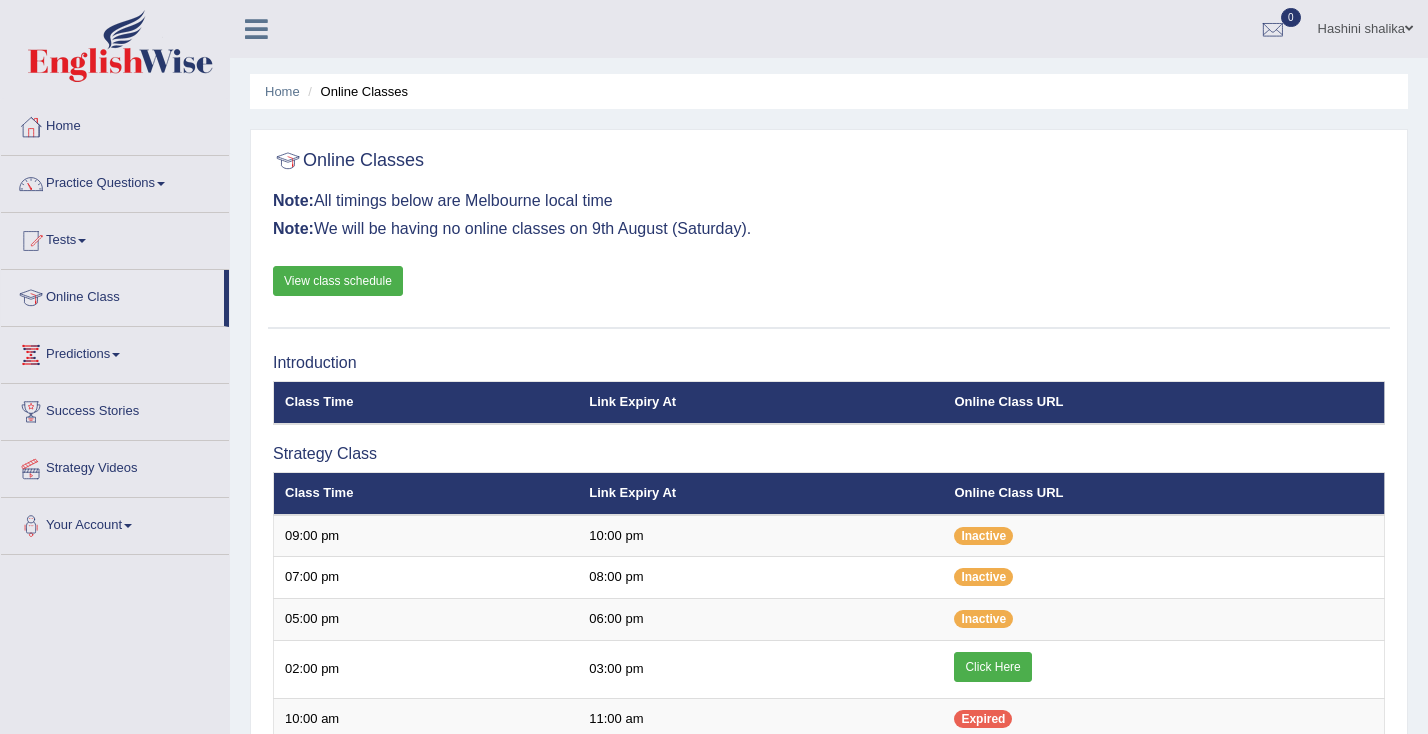 scroll, scrollTop: 0, scrollLeft: 0, axis: both 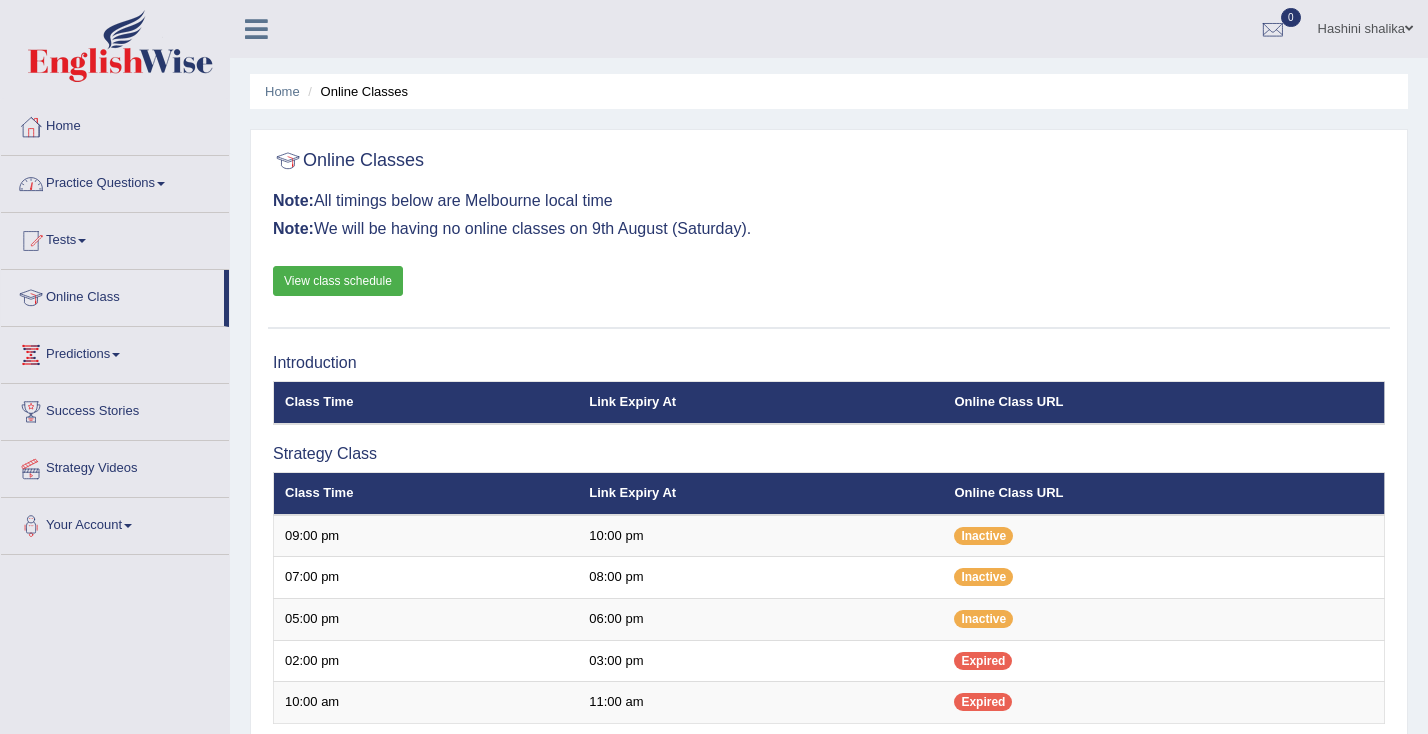 click on "Practice Questions" at bounding box center (115, 181) 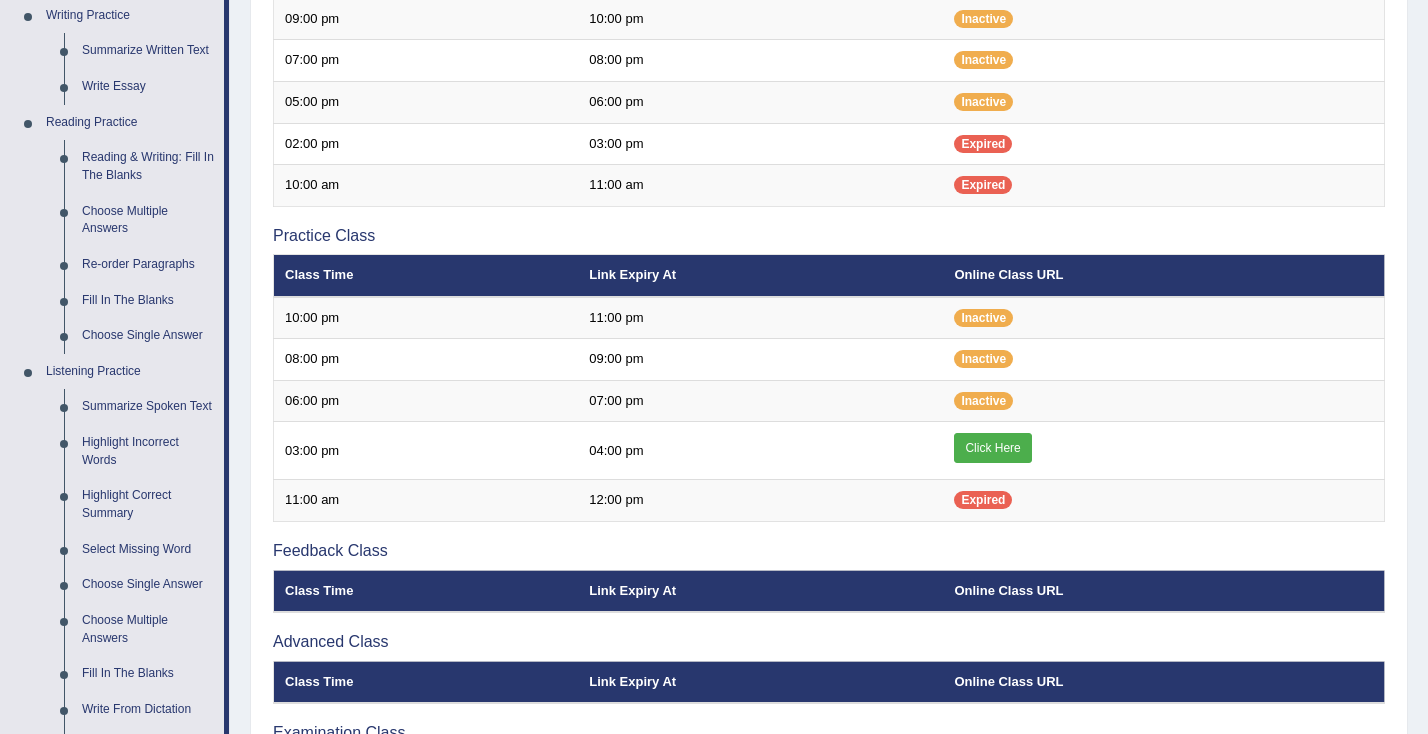 scroll, scrollTop: 516, scrollLeft: 0, axis: vertical 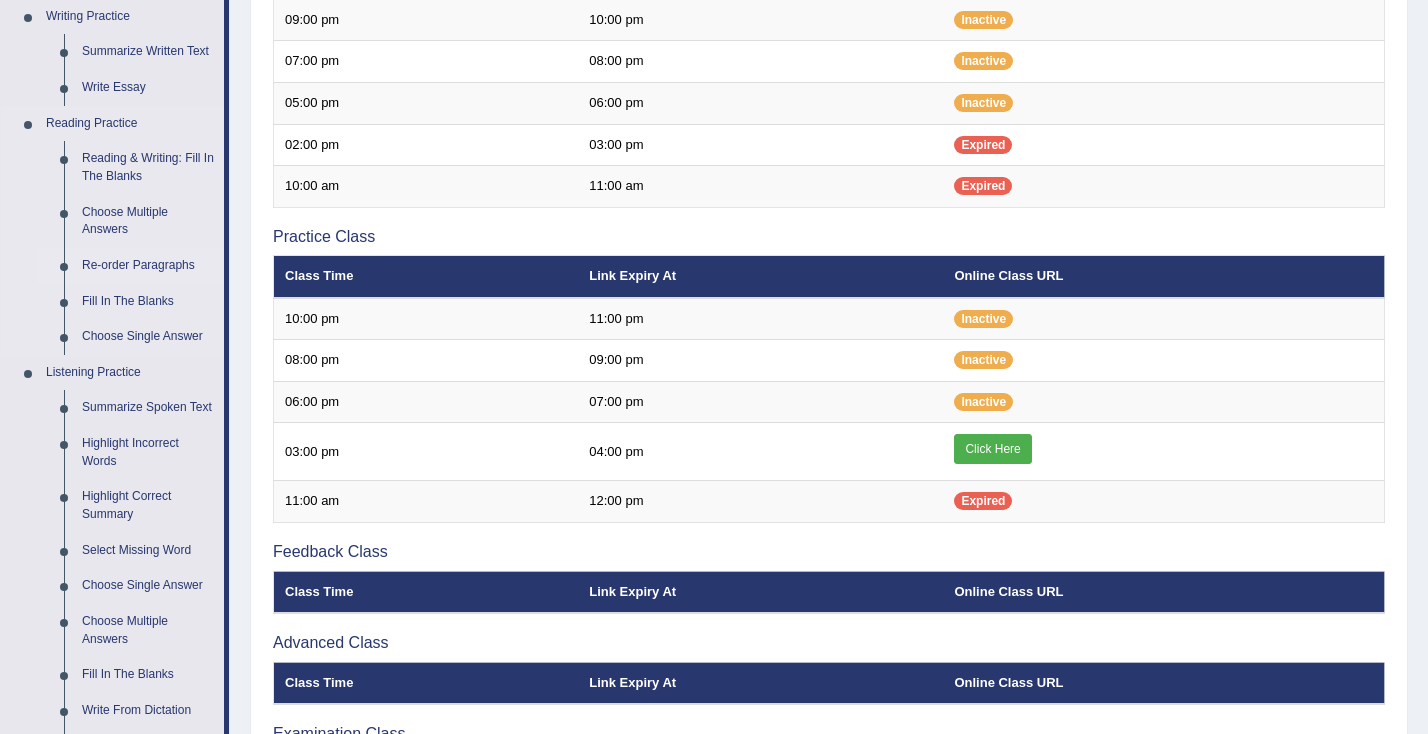 click on "Re-order Paragraphs" at bounding box center [148, 266] 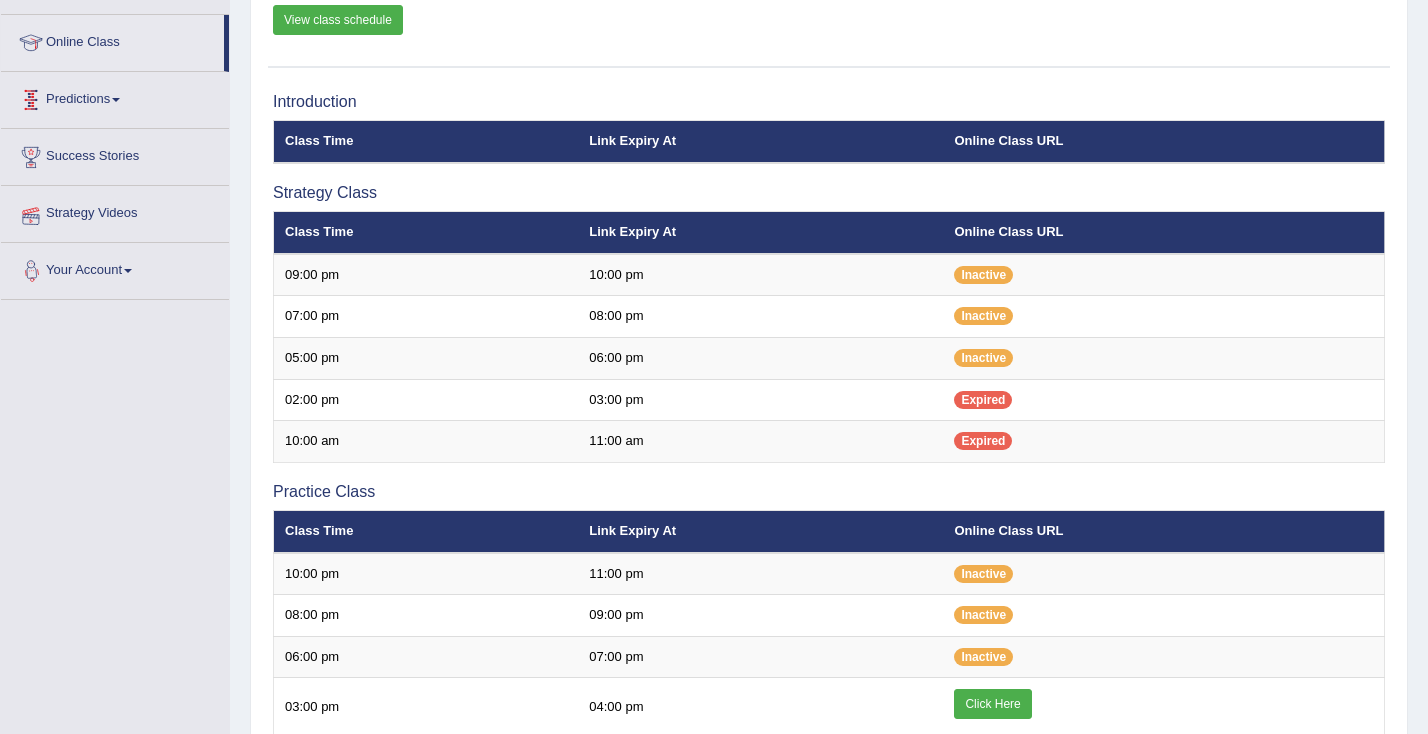 scroll, scrollTop: 298, scrollLeft: 0, axis: vertical 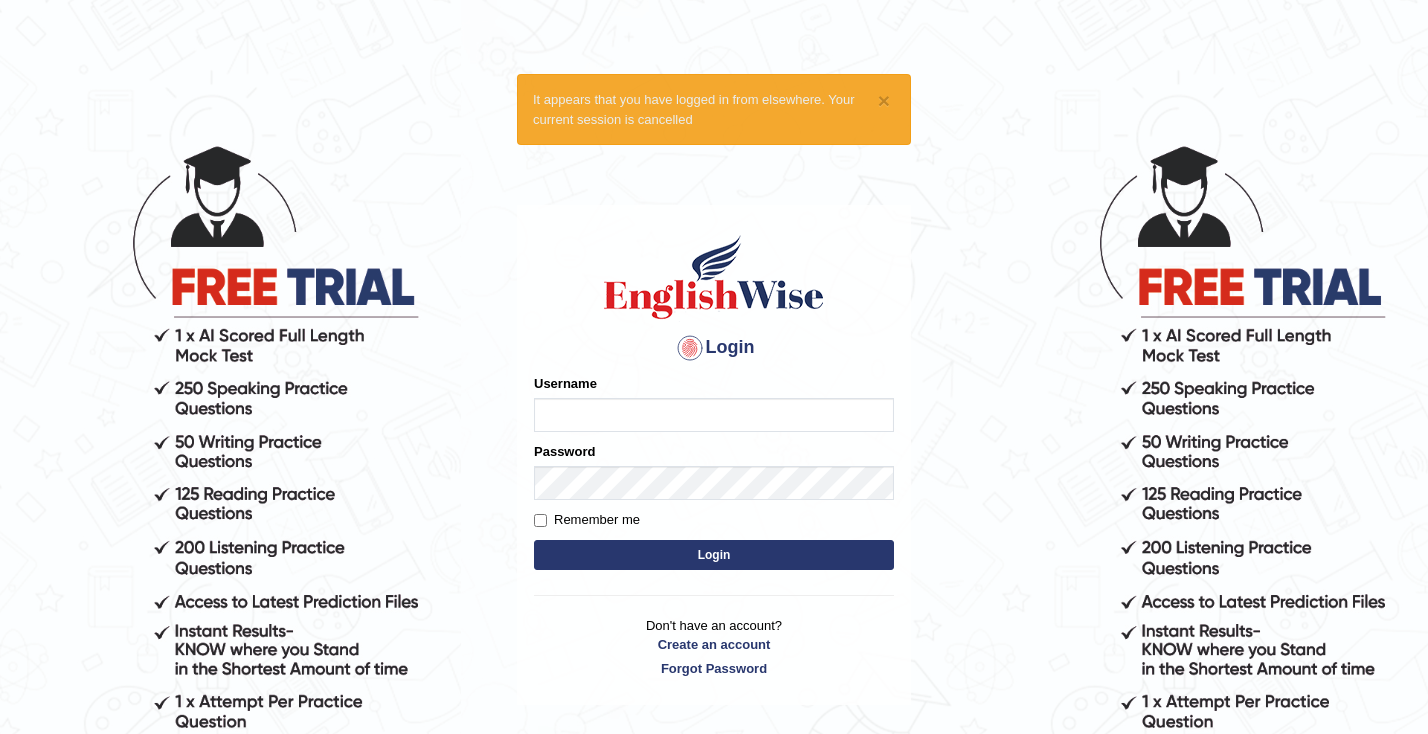 type on "[USERNAME]" 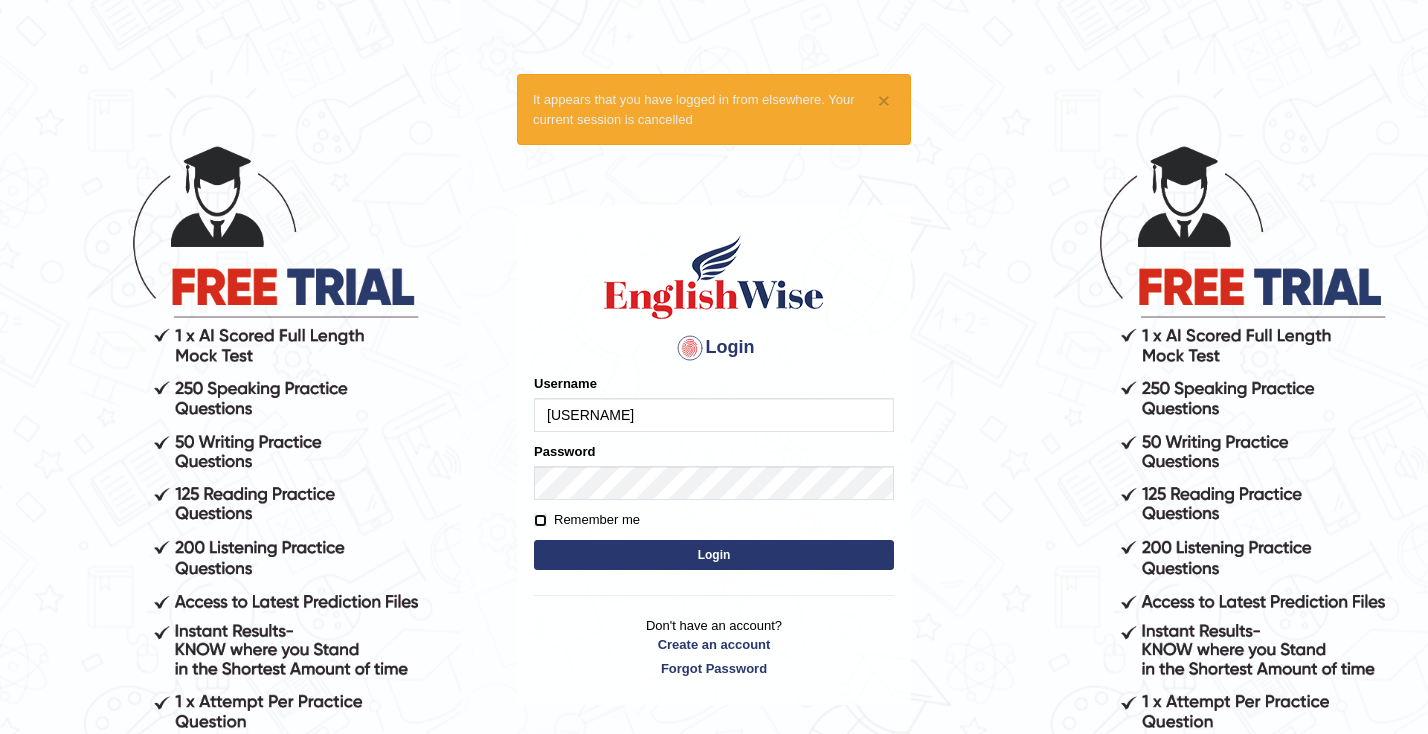 click on "Remember me" at bounding box center [540, 520] 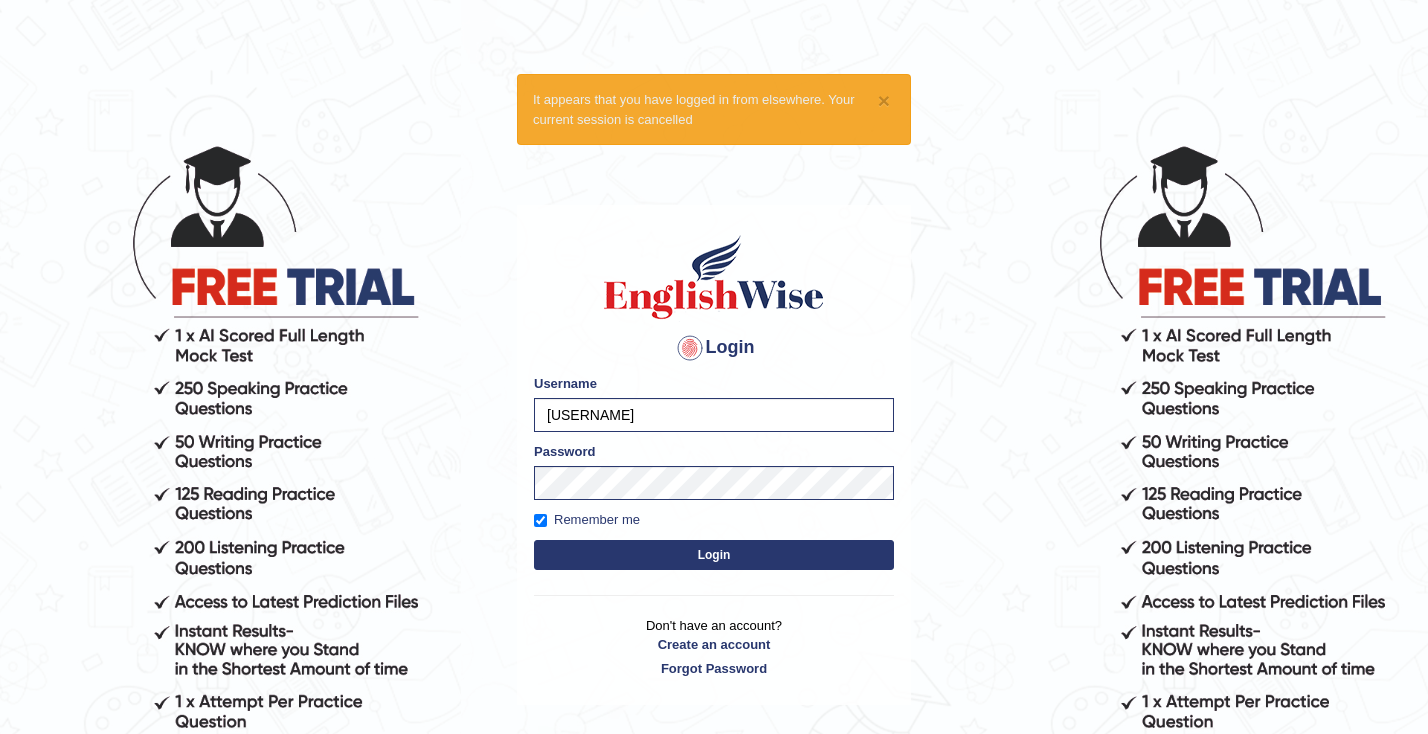 click on "Login" at bounding box center (714, 555) 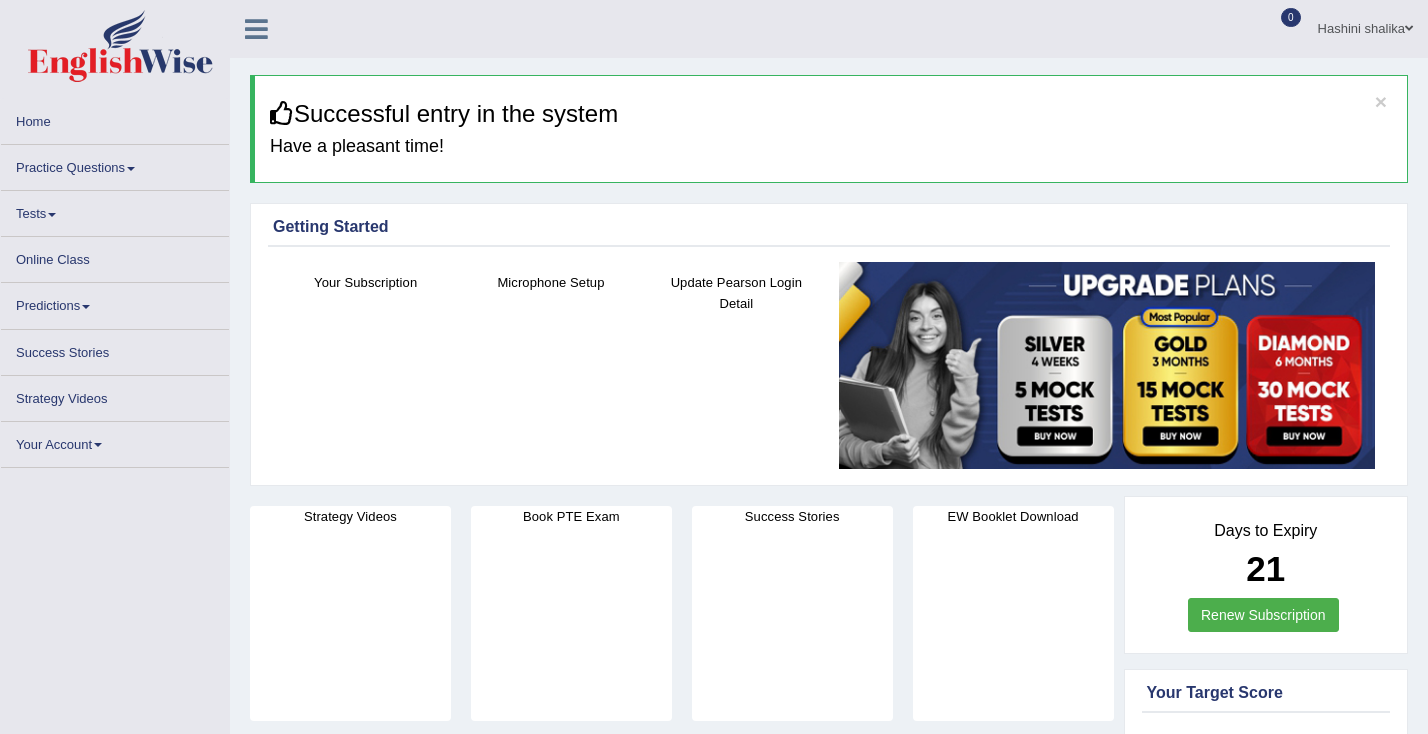 scroll, scrollTop: 0, scrollLeft: 0, axis: both 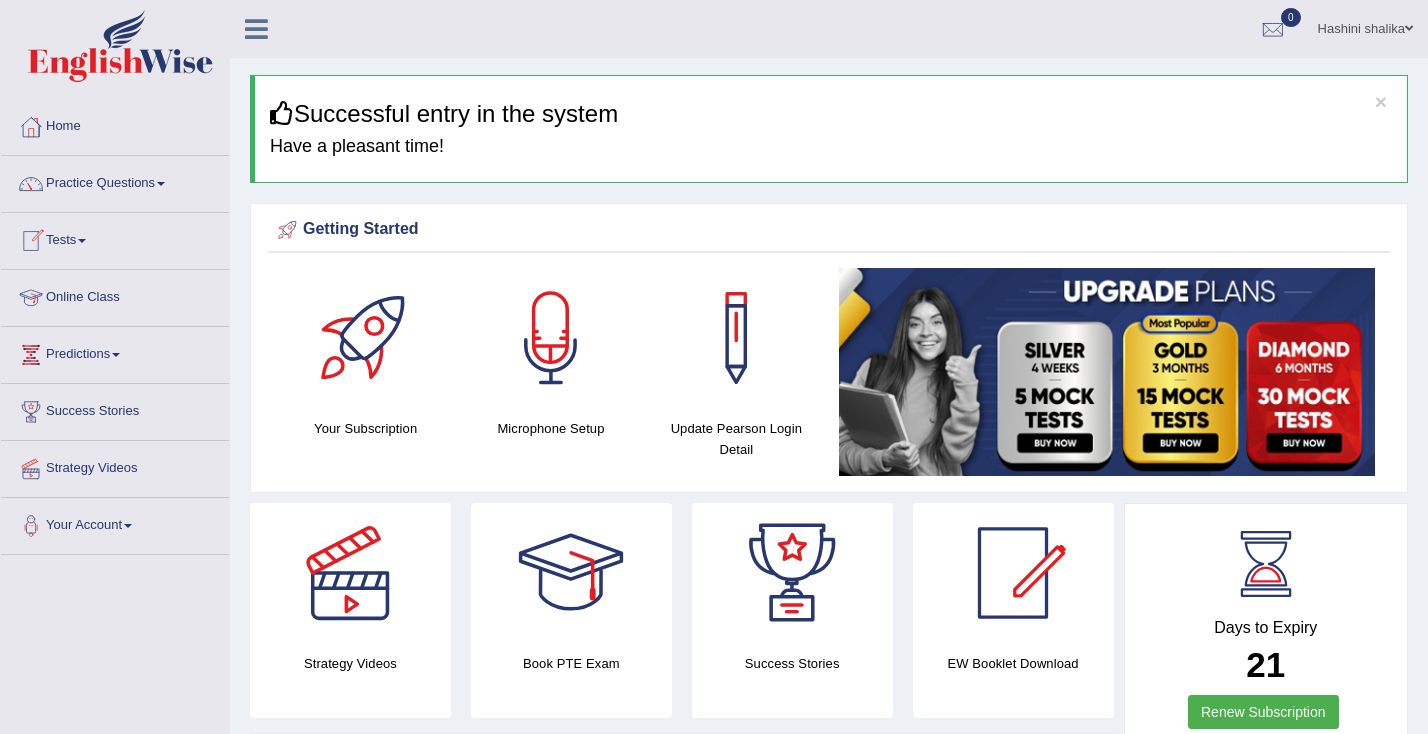 click on "Practice Questions" at bounding box center [115, 181] 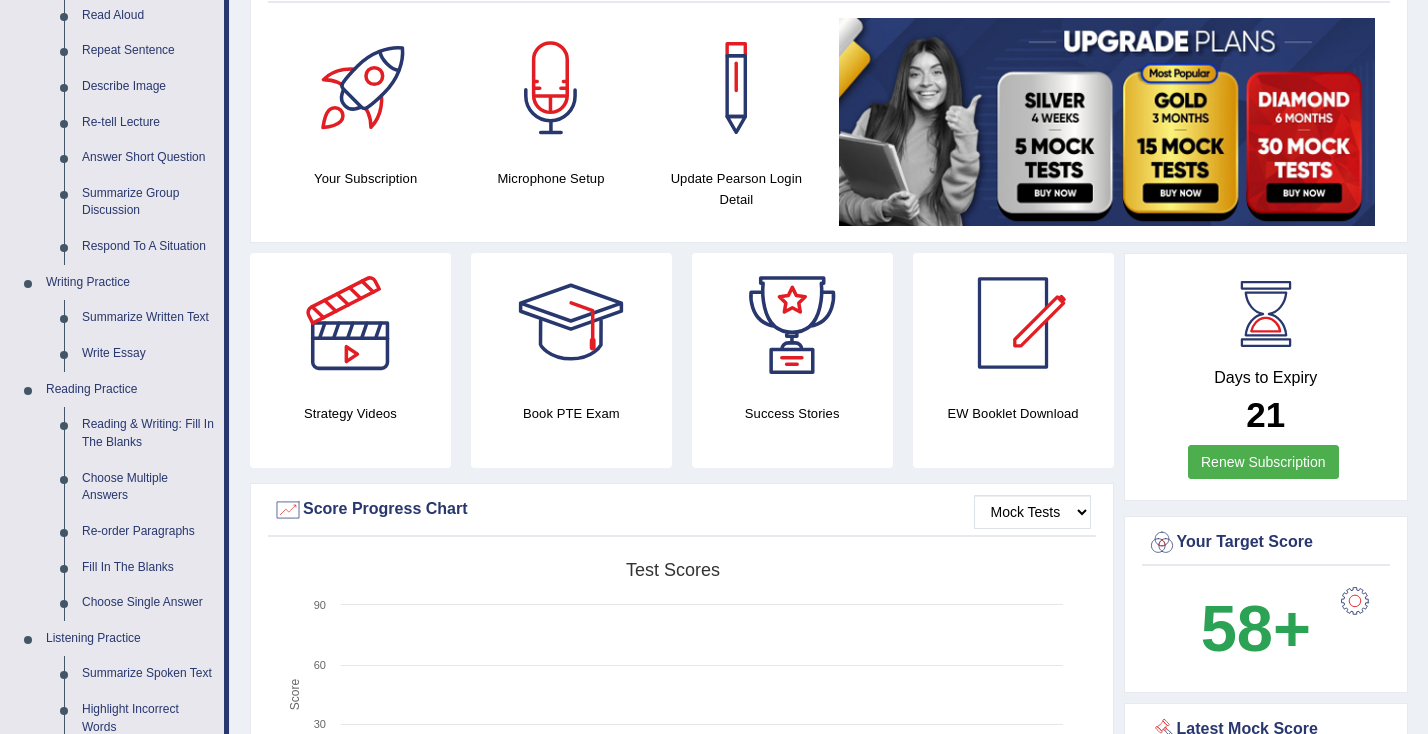 scroll, scrollTop: 412, scrollLeft: 0, axis: vertical 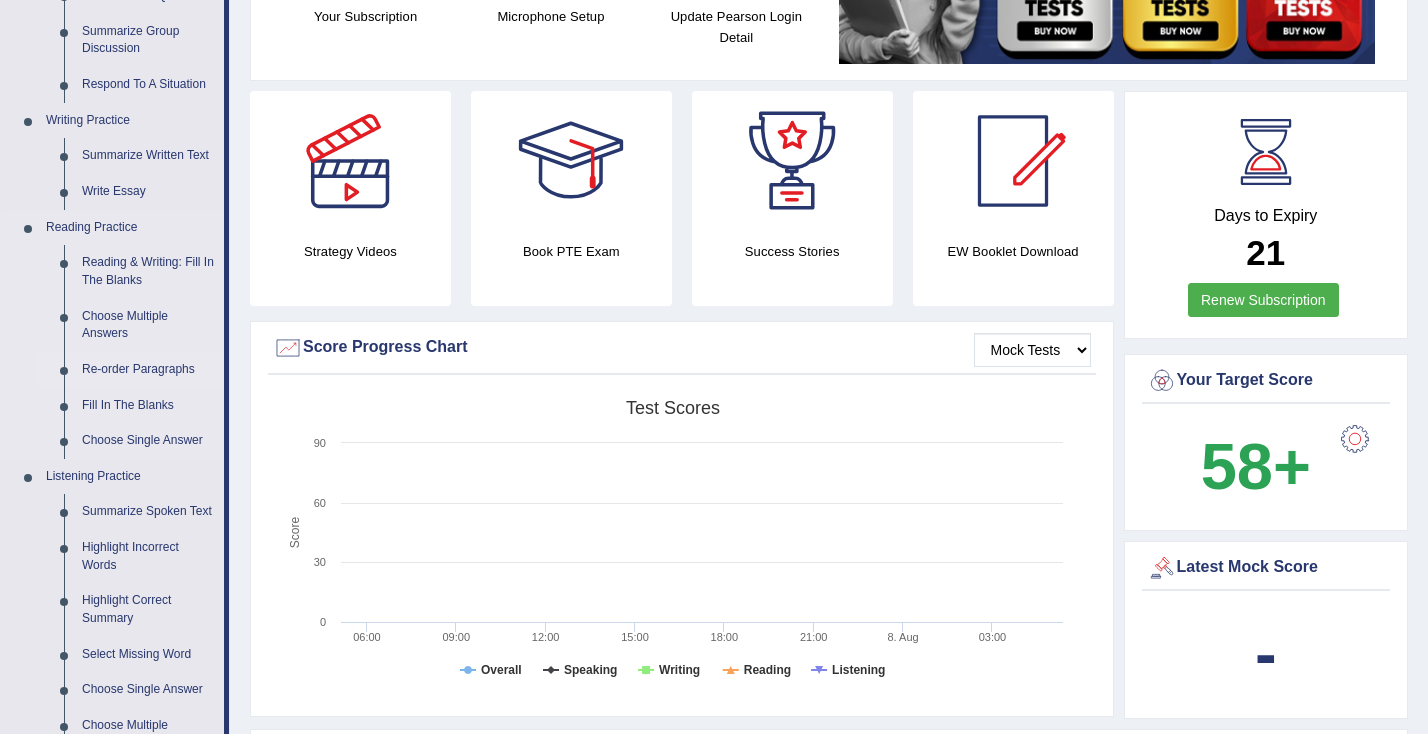 click on "Re-order Paragraphs" at bounding box center (148, 370) 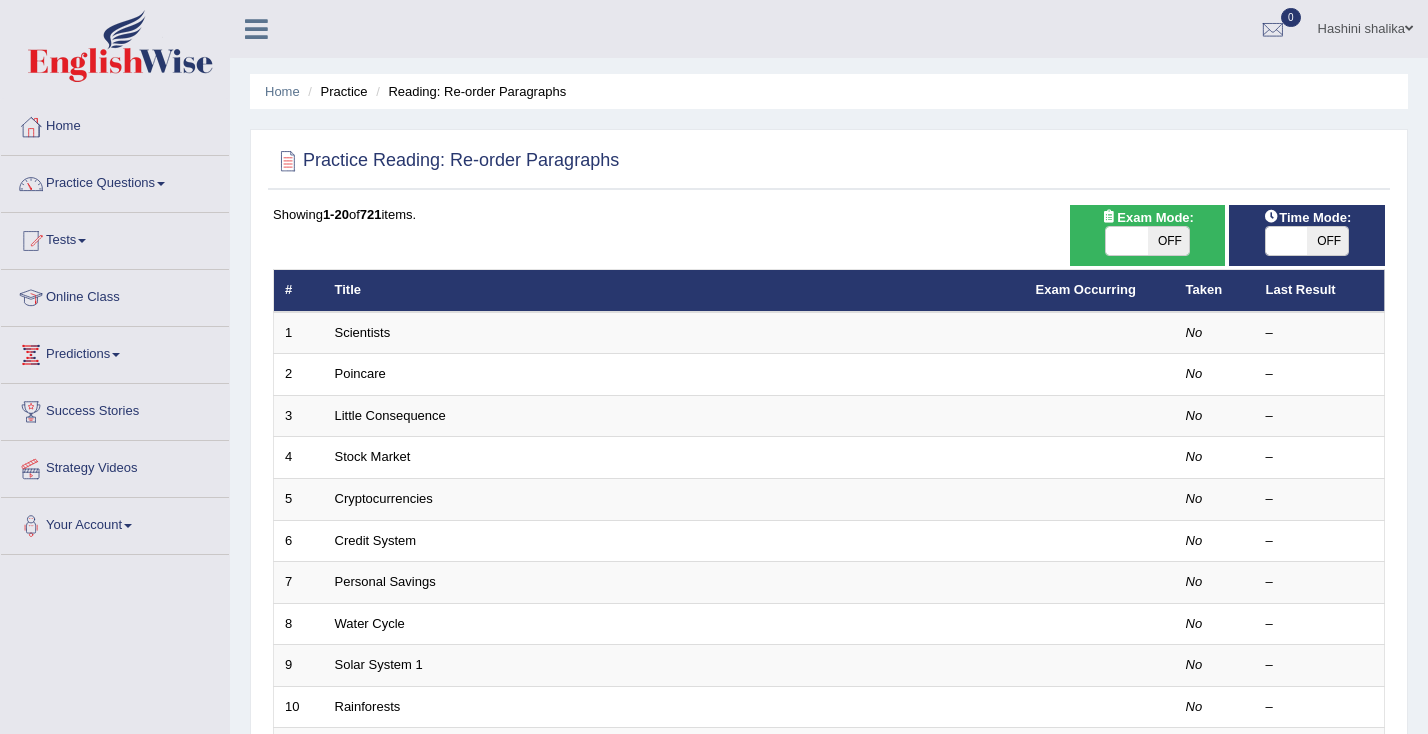 scroll, scrollTop: 0, scrollLeft: 0, axis: both 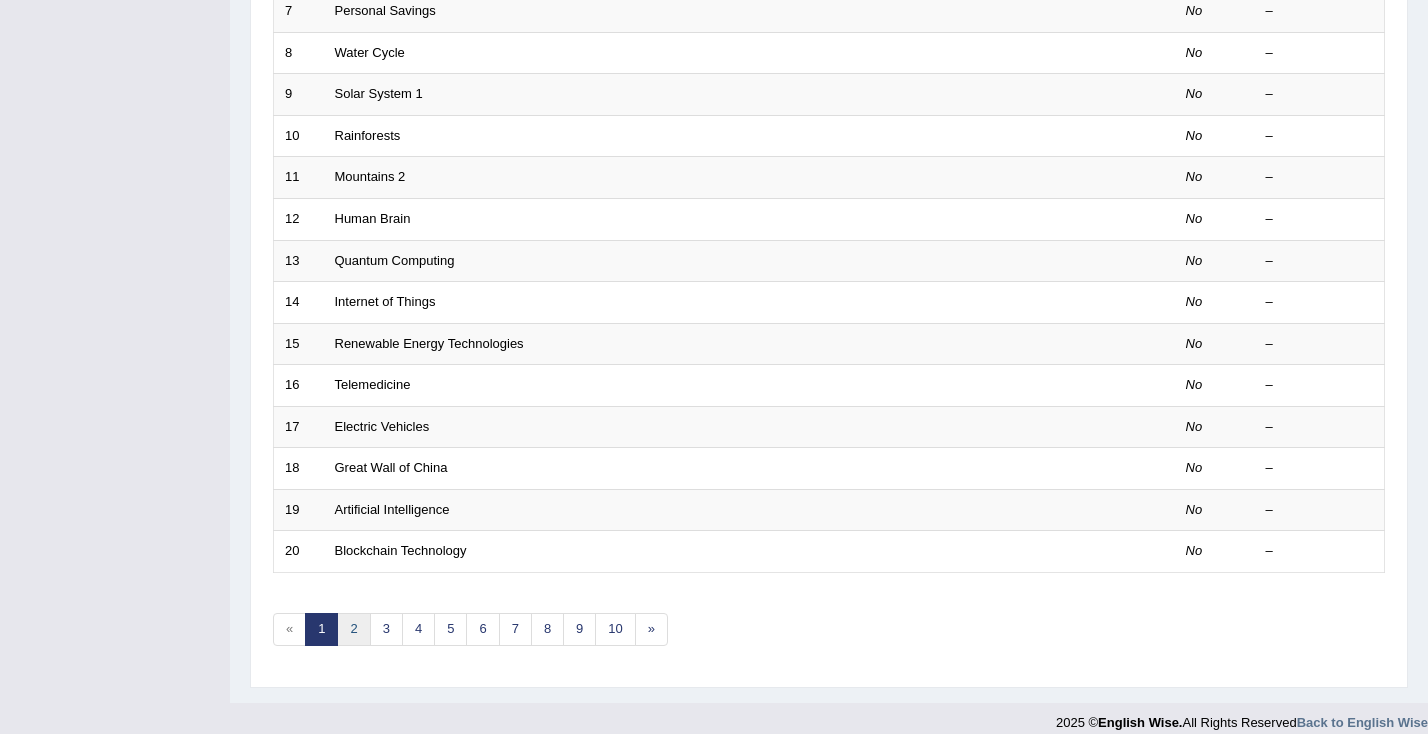 click on "2" at bounding box center [353, 629] 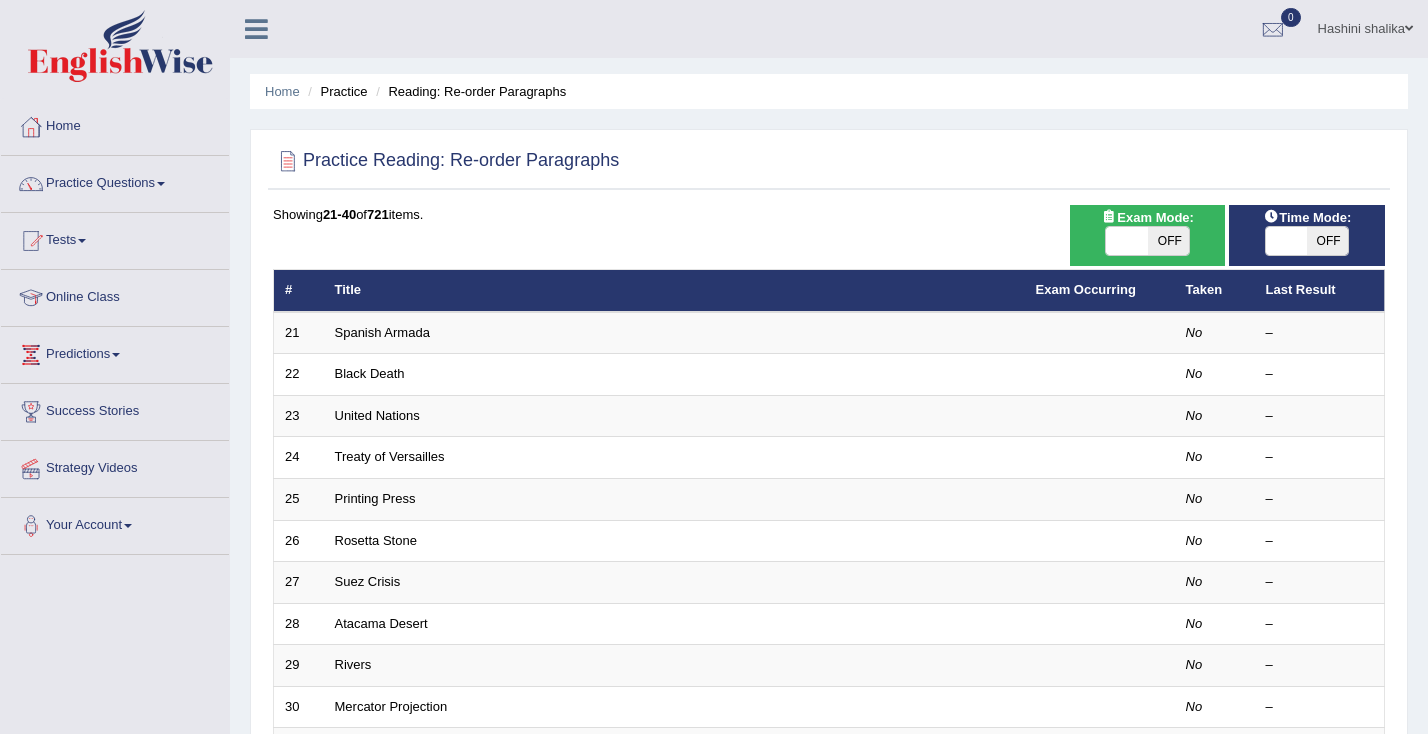 scroll, scrollTop: 0, scrollLeft: 0, axis: both 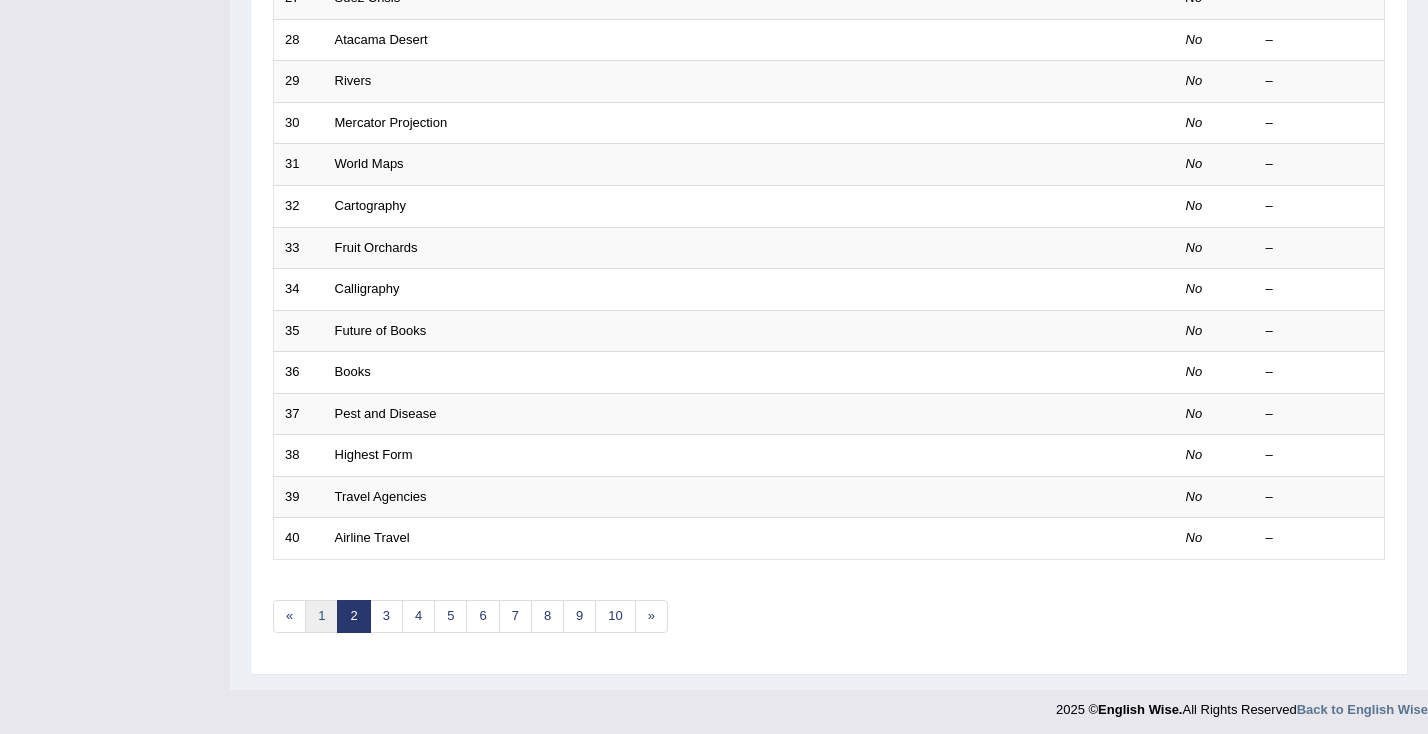 click on "1" at bounding box center [321, 616] 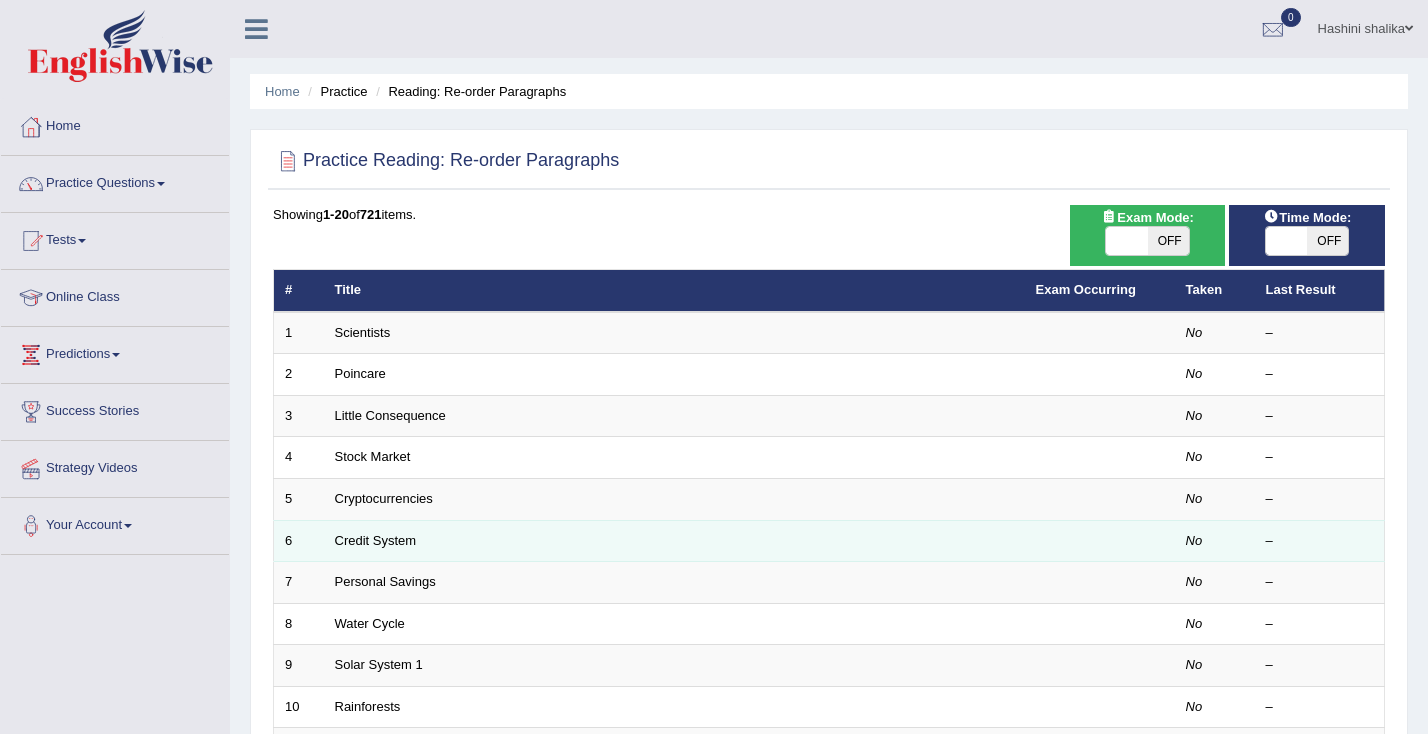 scroll, scrollTop: 0, scrollLeft: 0, axis: both 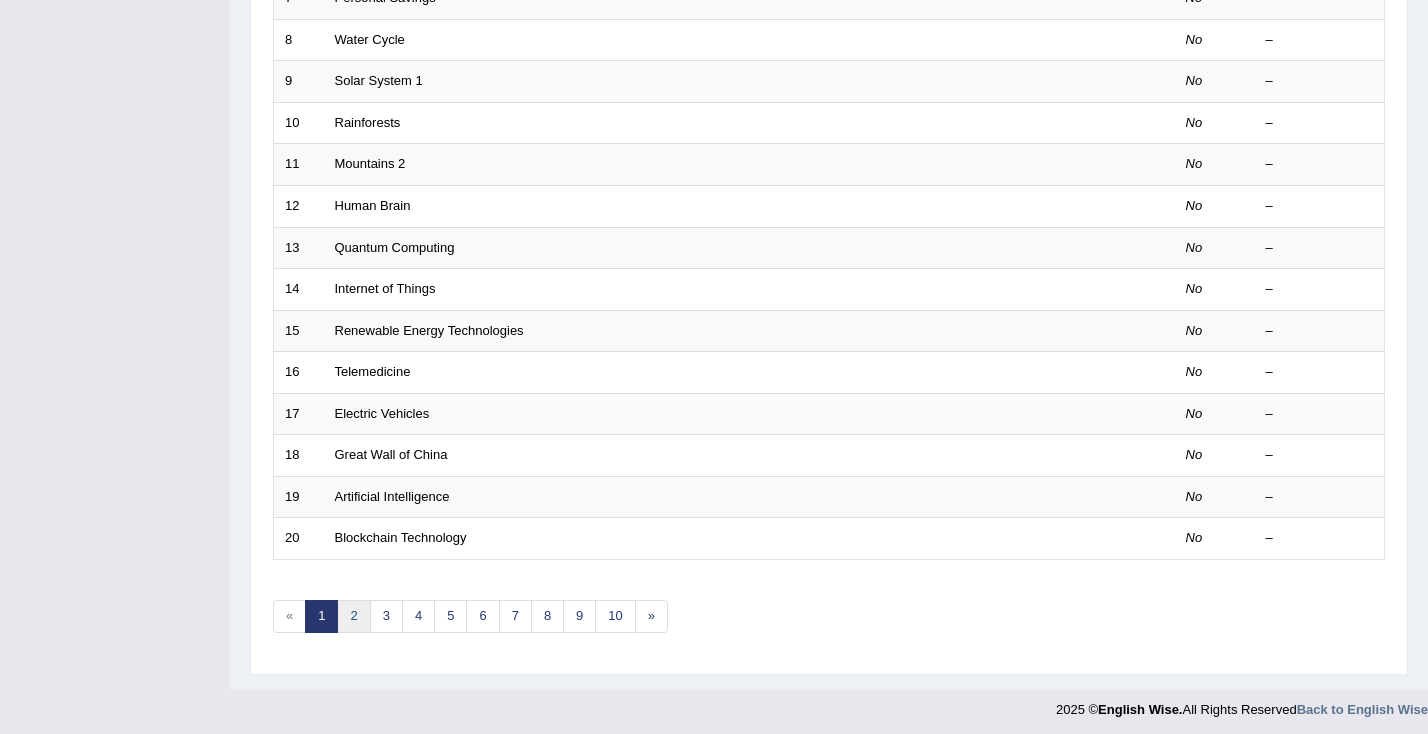 click on "2" at bounding box center [353, 616] 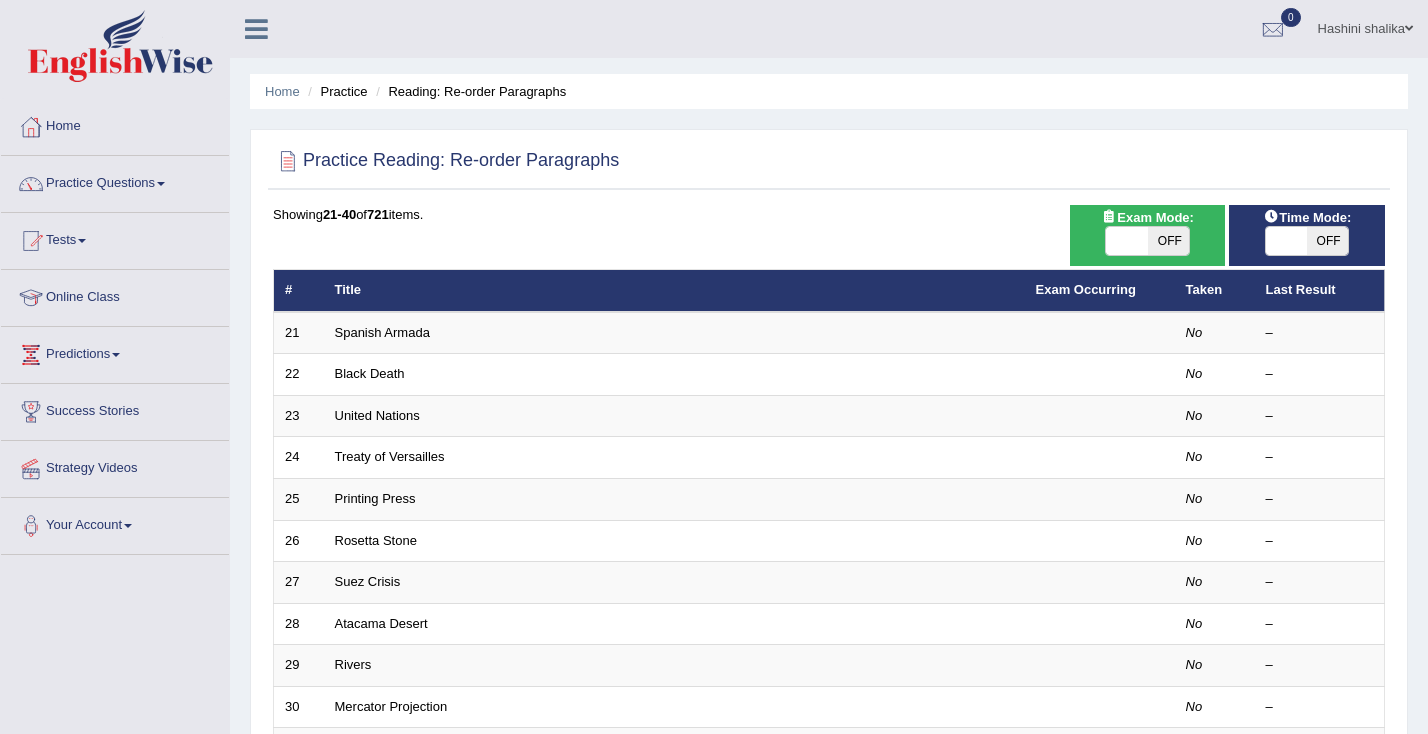 scroll, scrollTop: 0, scrollLeft: 0, axis: both 